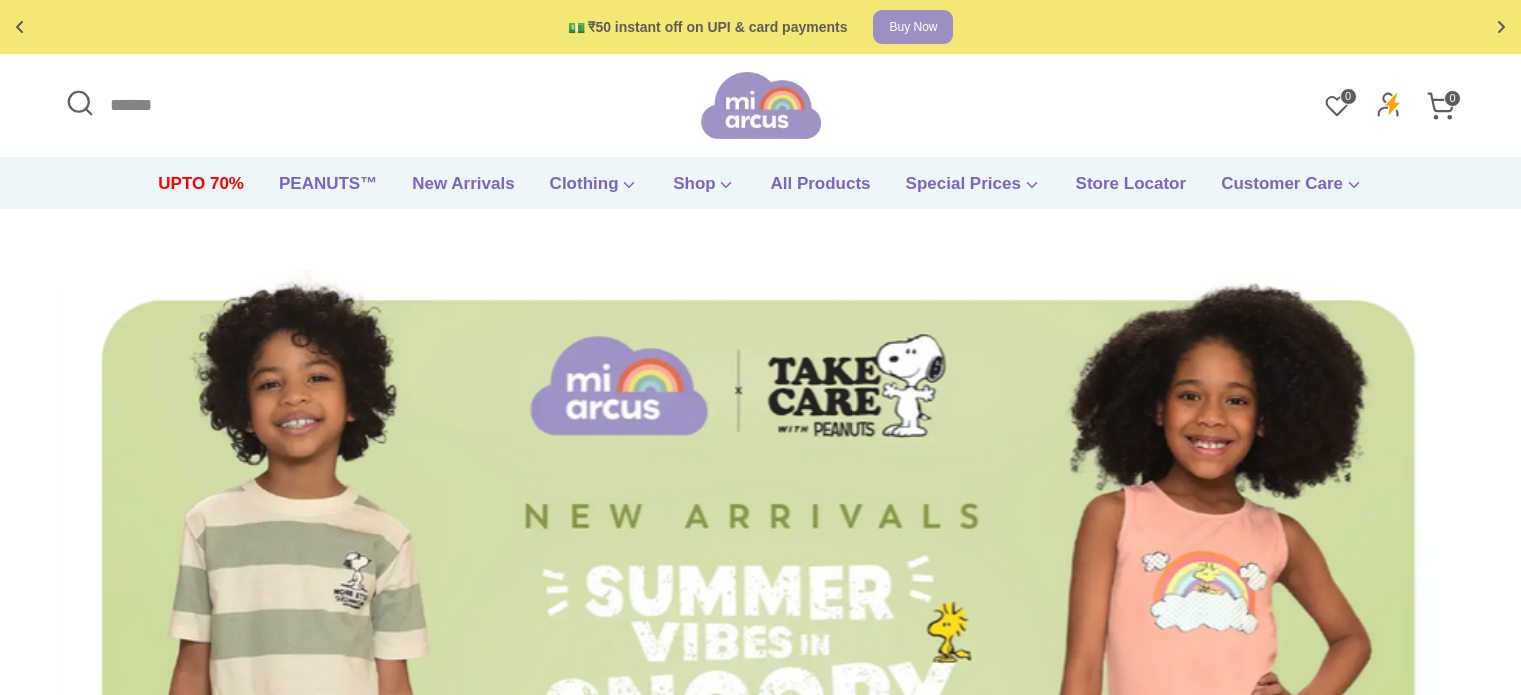 click on "Search" at bounding box center [380, 105] 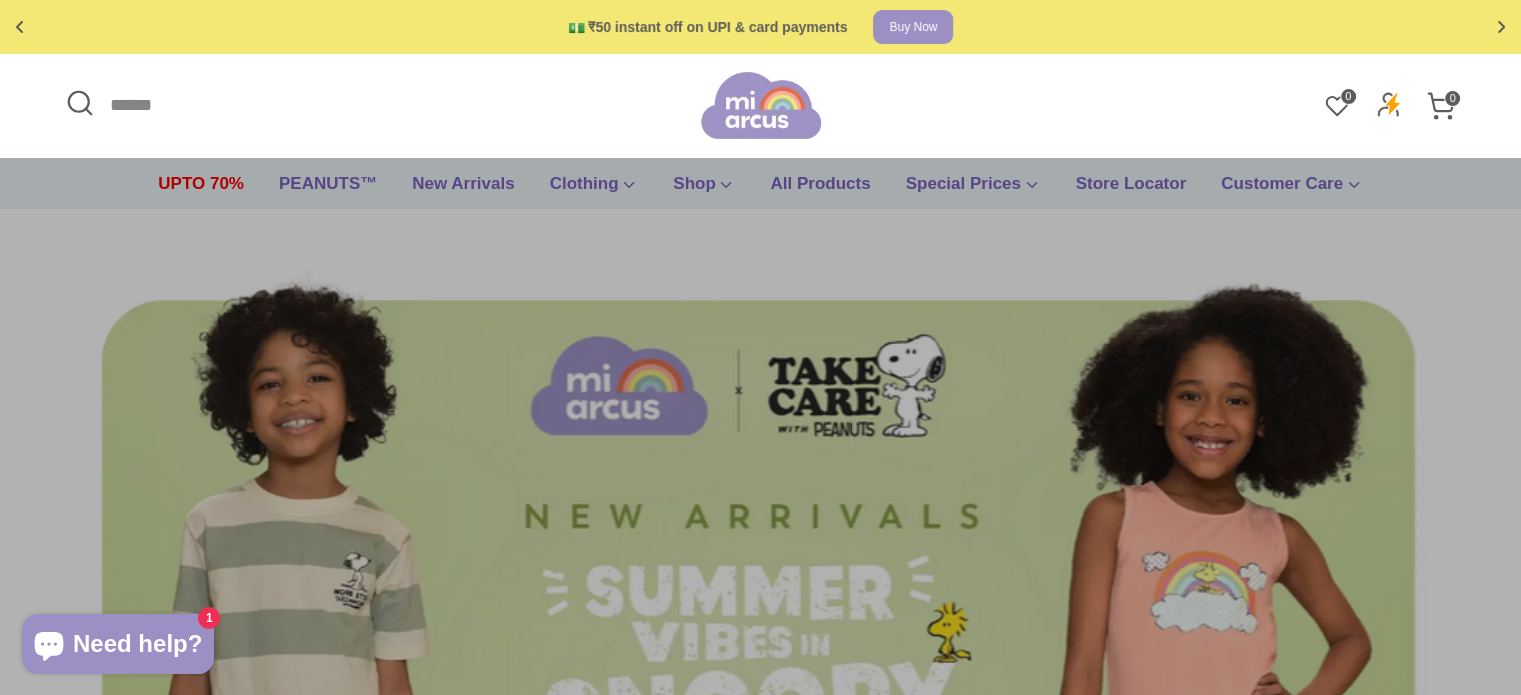 scroll, scrollTop: 0, scrollLeft: 0, axis: both 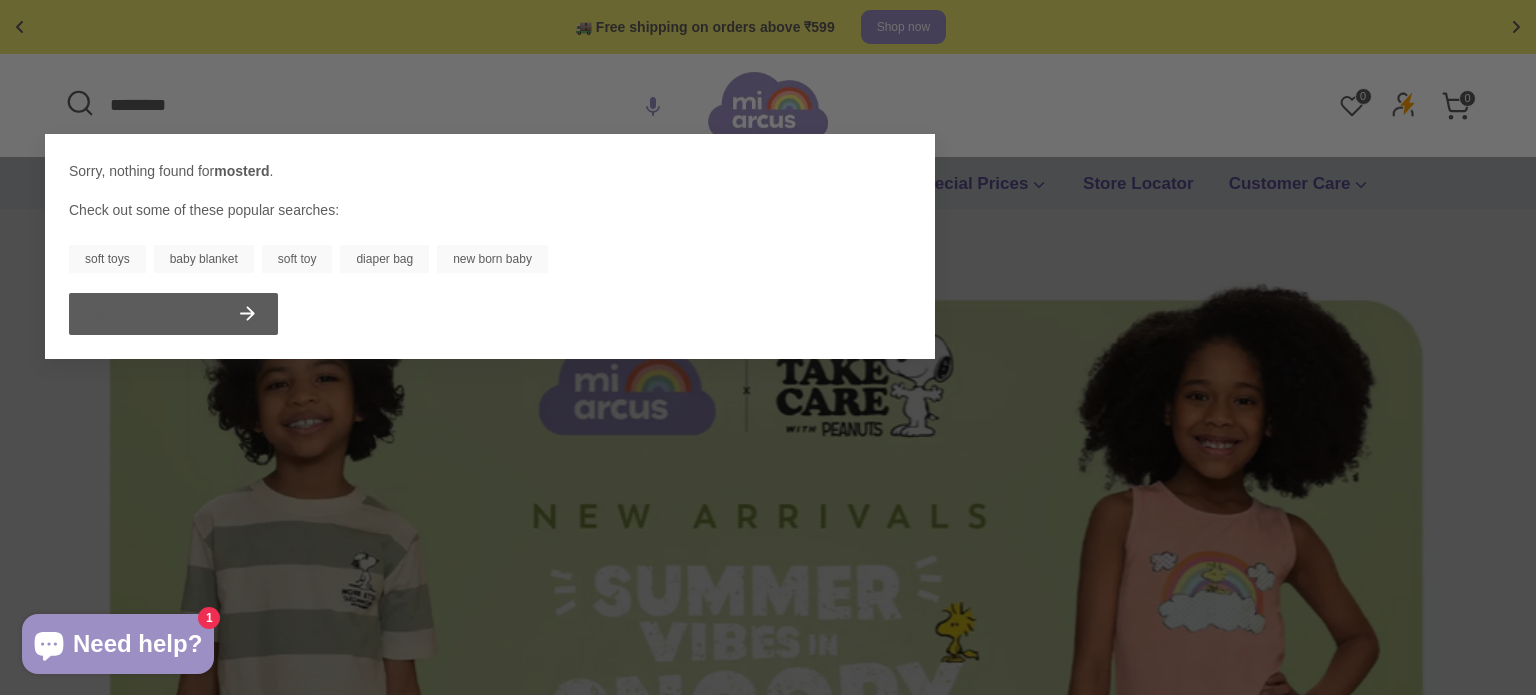 click on "mosterd" at bounding box center (241, 171) 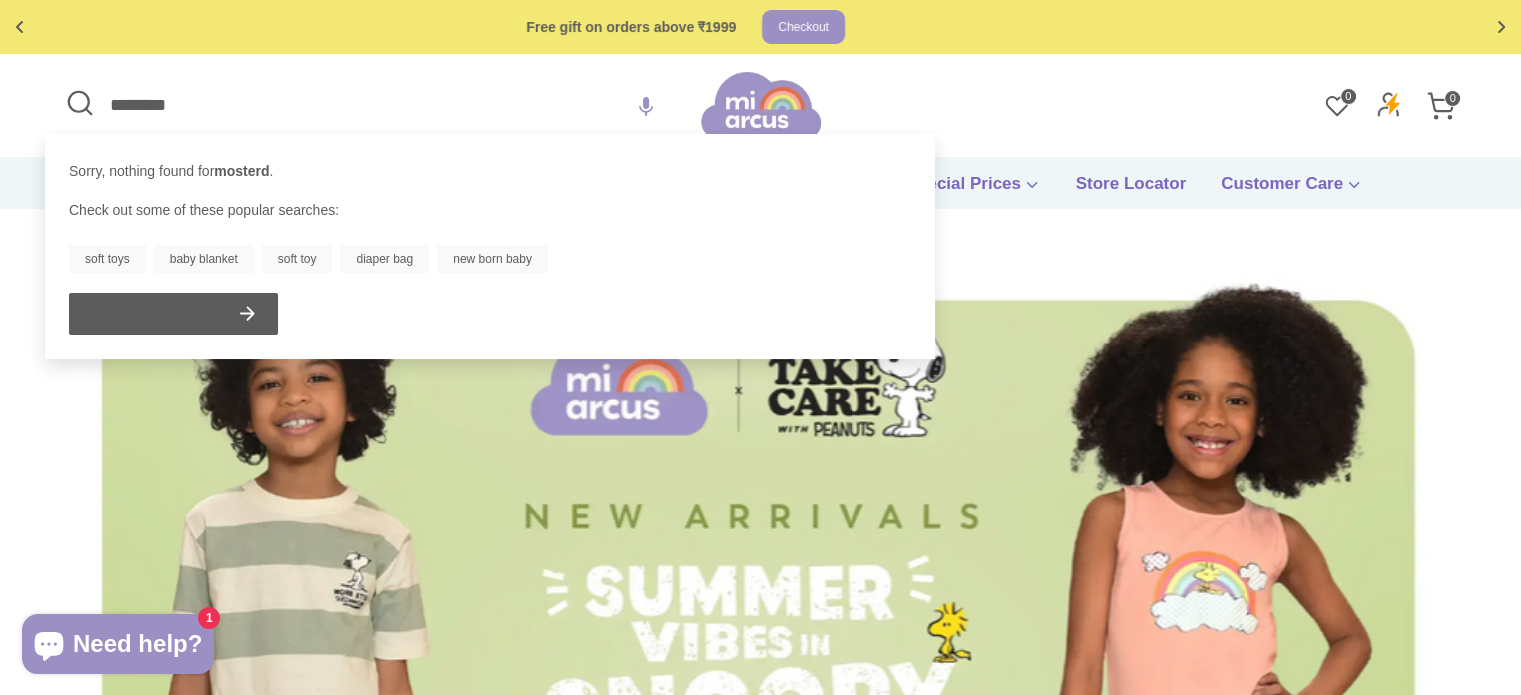click on "*******" at bounding box center [380, 105] 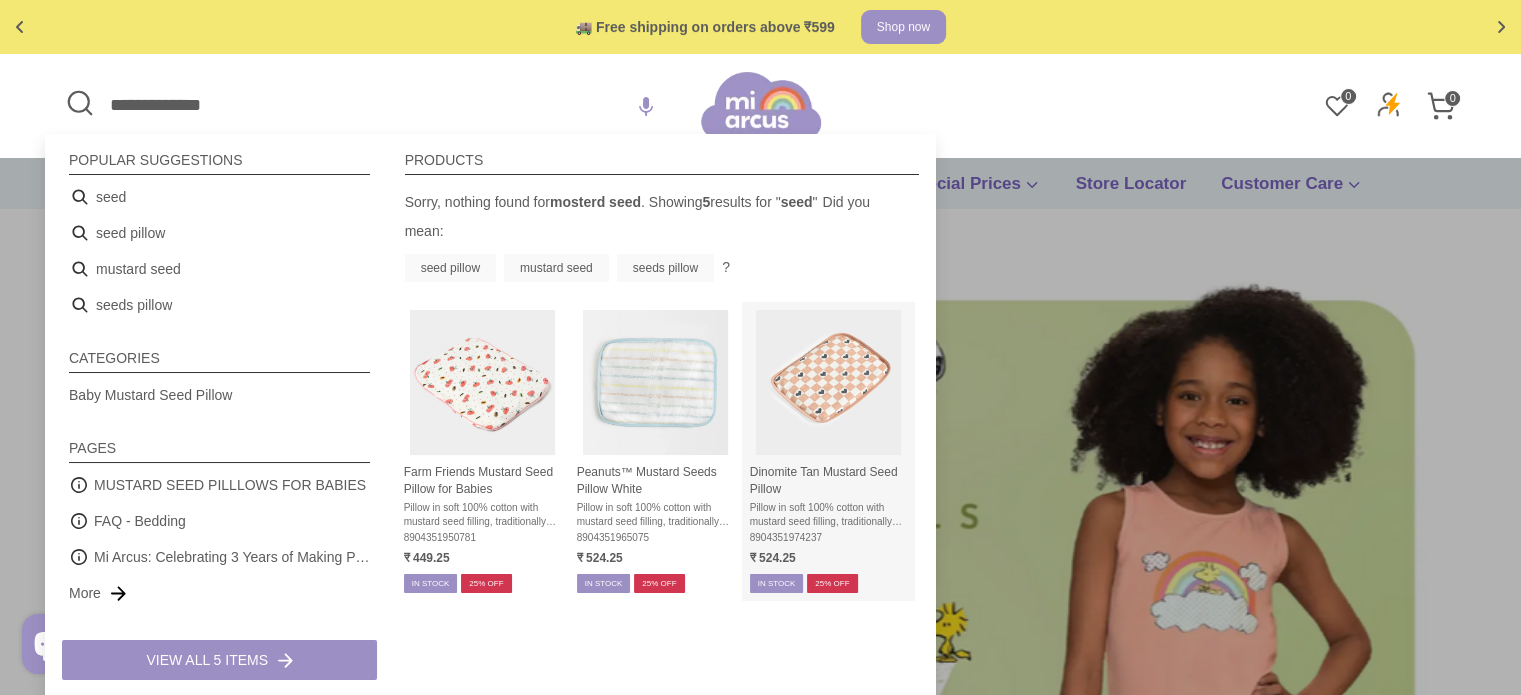 type on "**********" 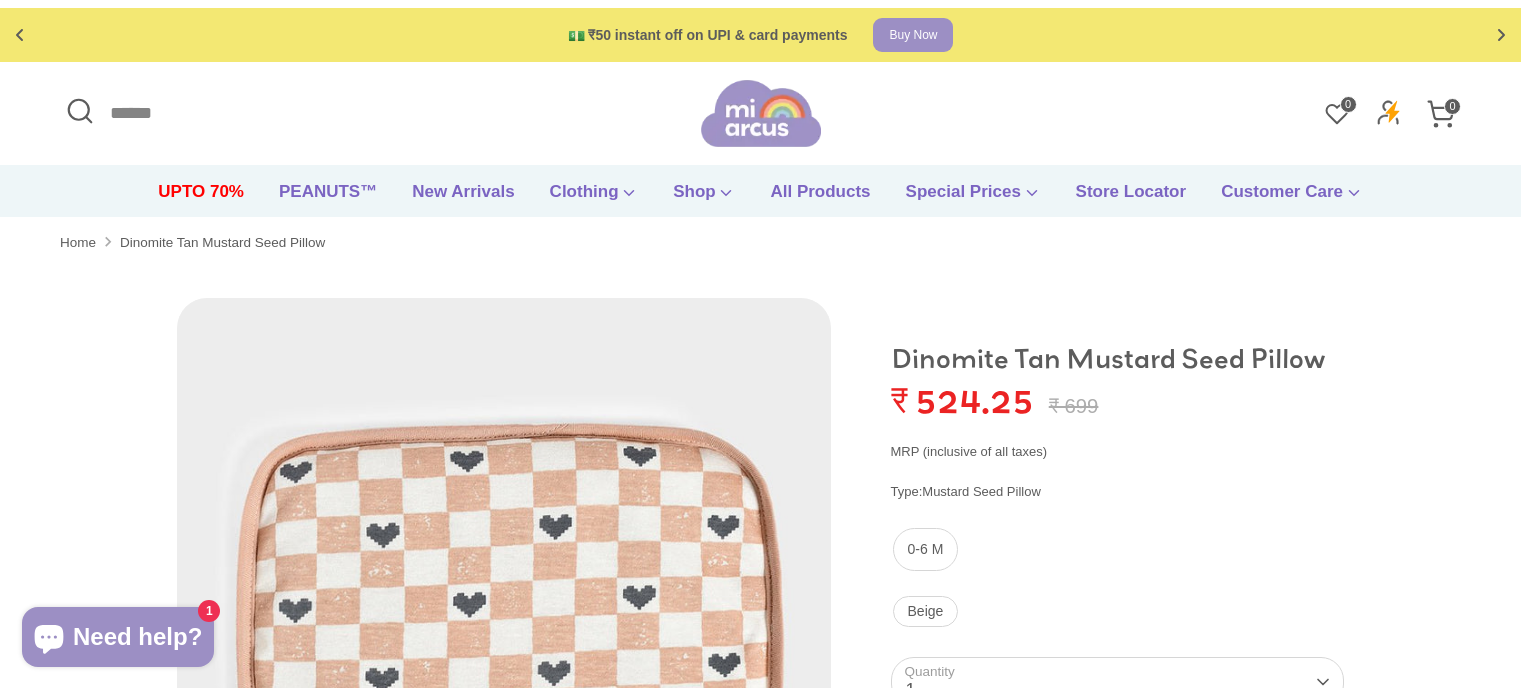 scroll, scrollTop: 0, scrollLeft: 0, axis: both 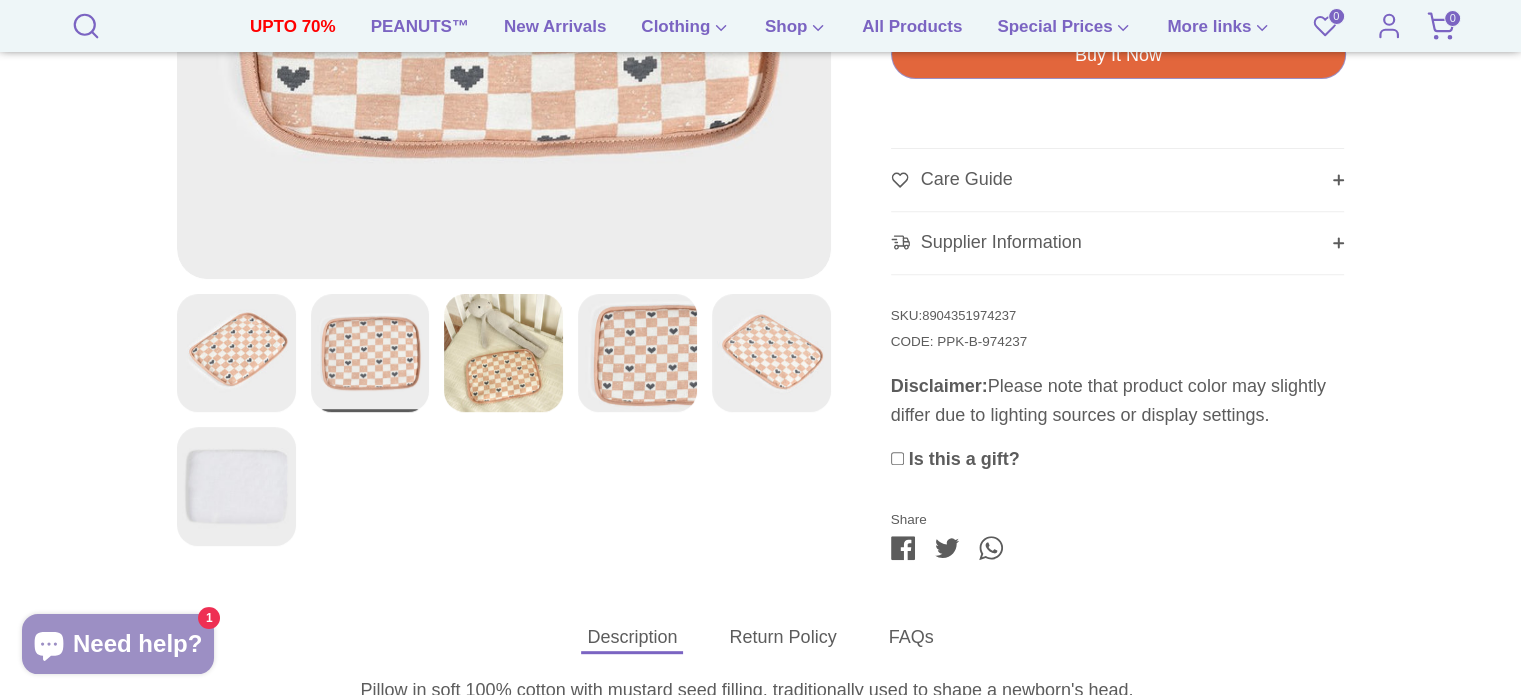 drag, startPoint x: 1527, startPoint y: 100, endPoint x: 1535, endPoint y: 273, distance: 173.18488 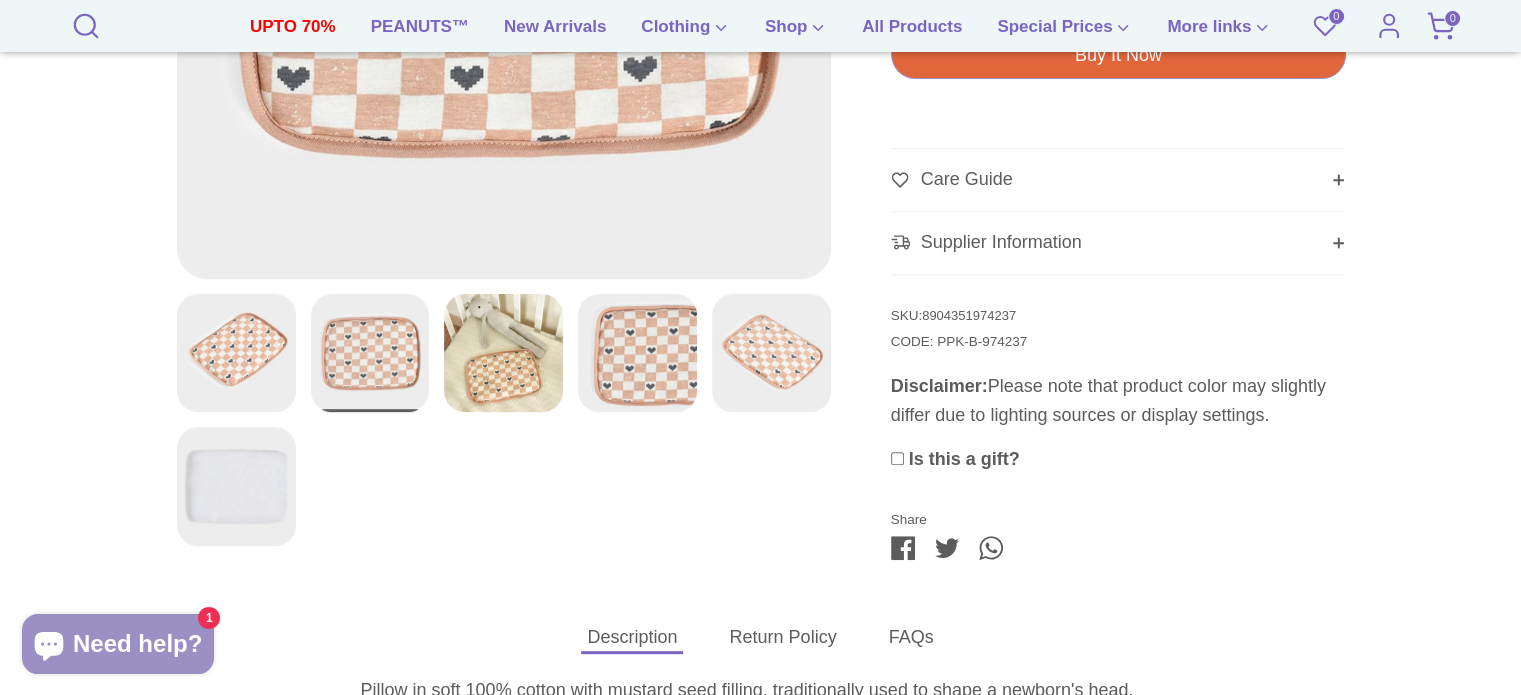 click at bounding box center (503, 353) 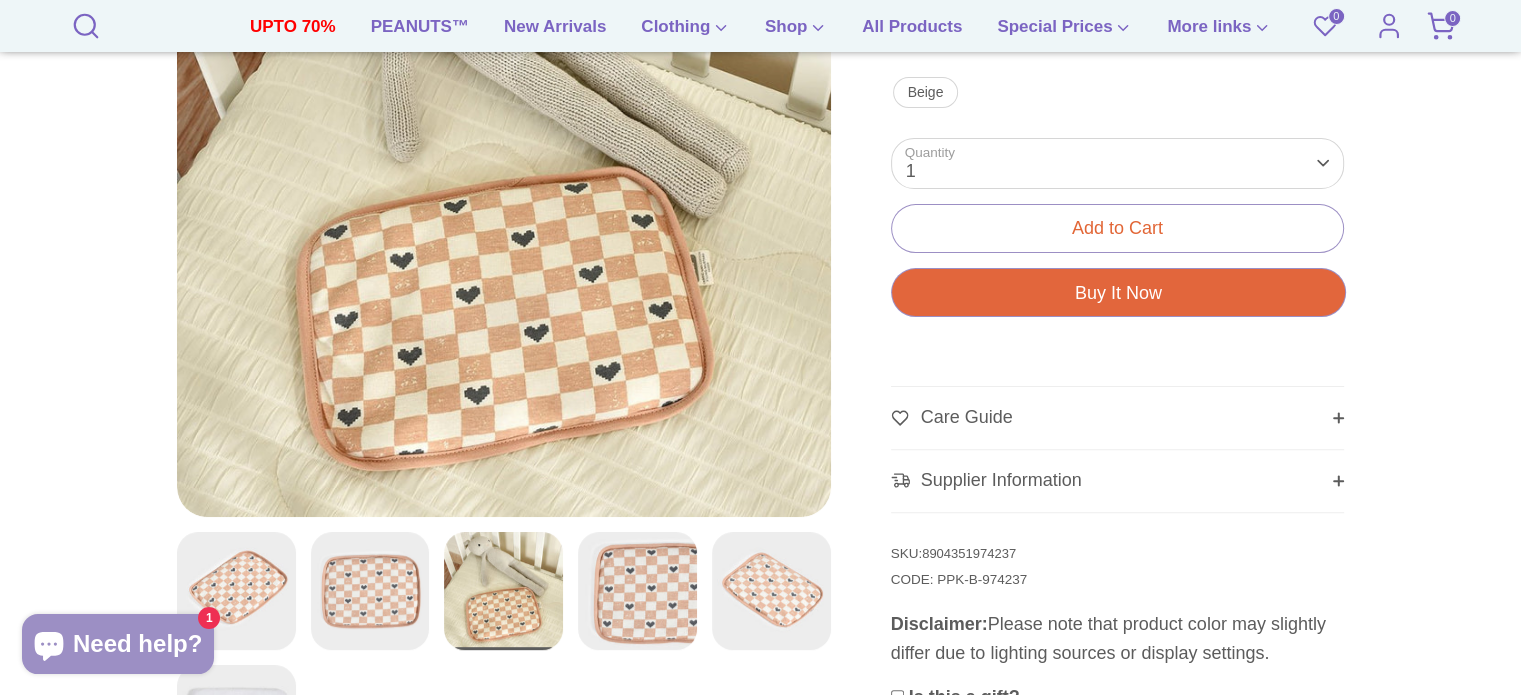 scroll, scrollTop: 533, scrollLeft: 0, axis: vertical 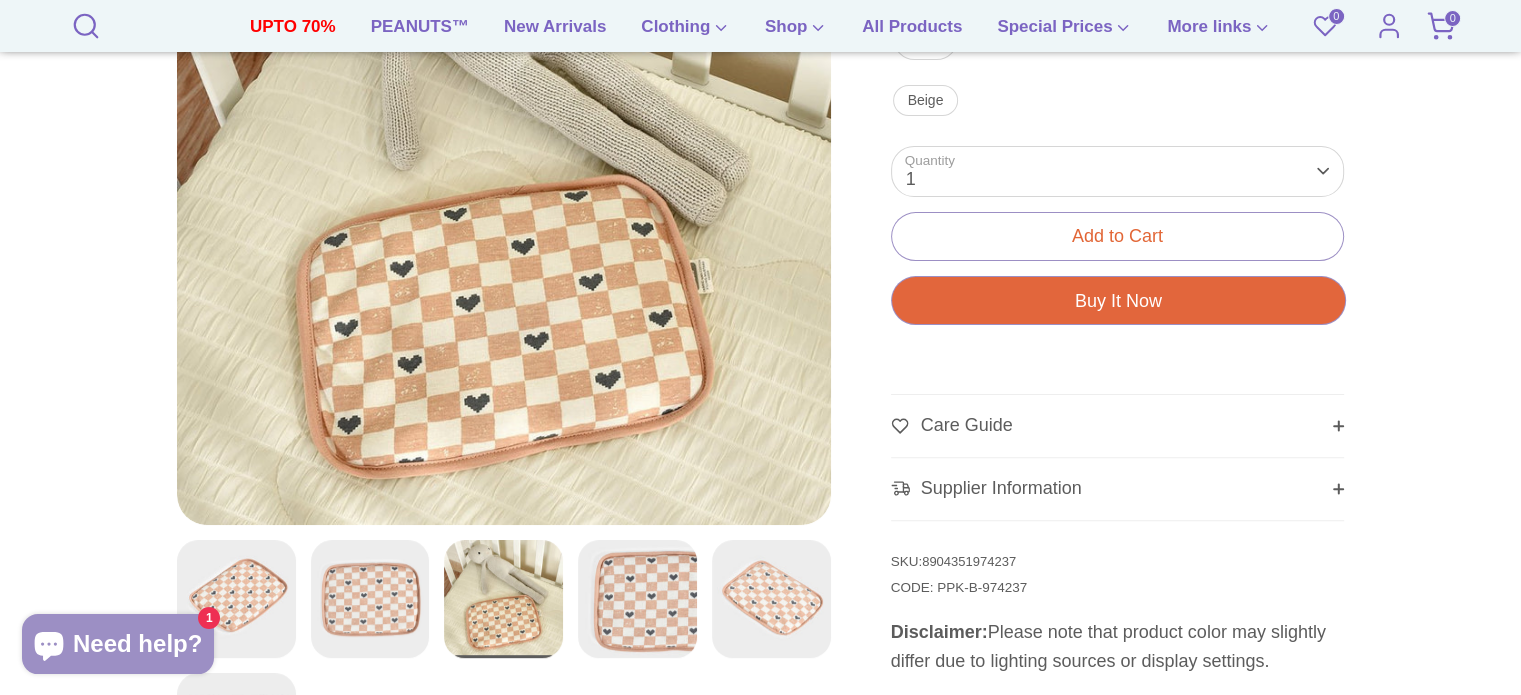 click at bounding box center [637, 599] 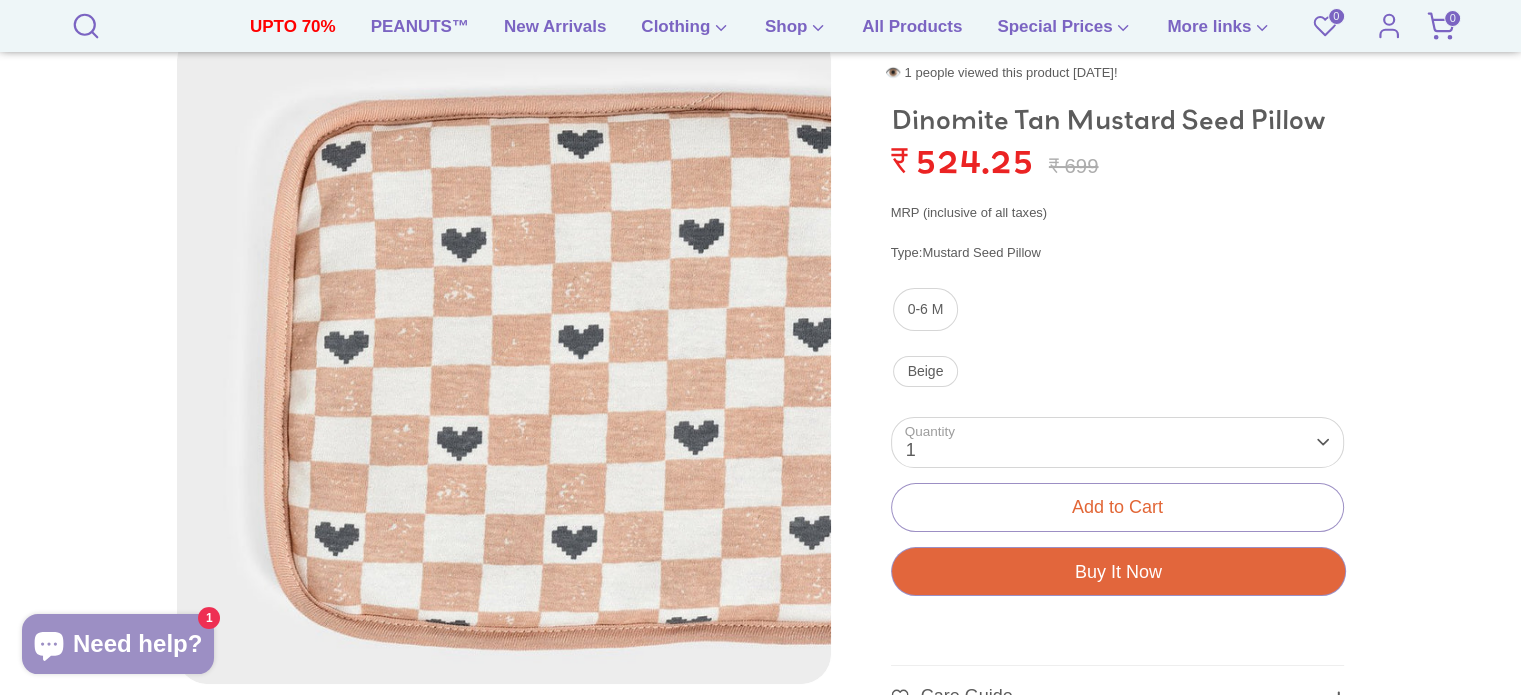 scroll, scrollTop: 538, scrollLeft: 0, axis: vertical 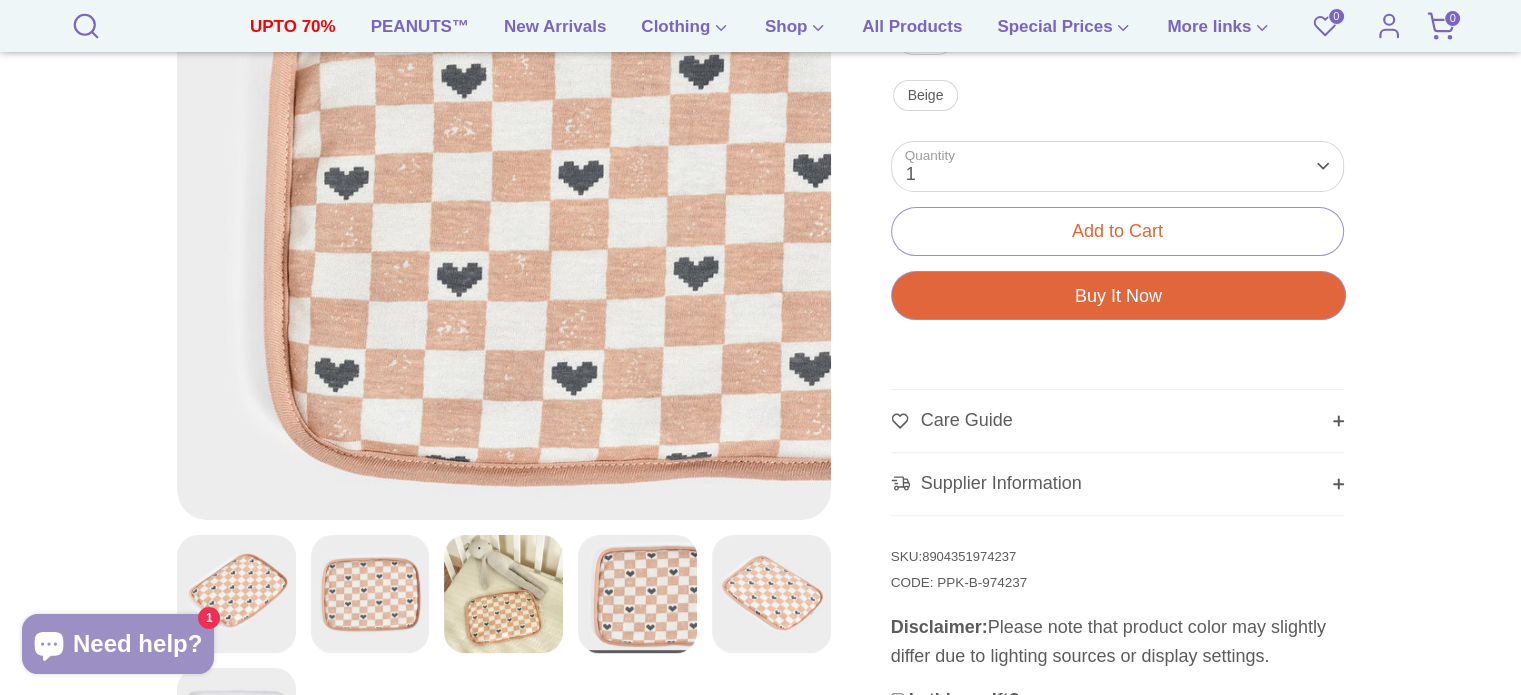 click at bounding box center [771, 594] 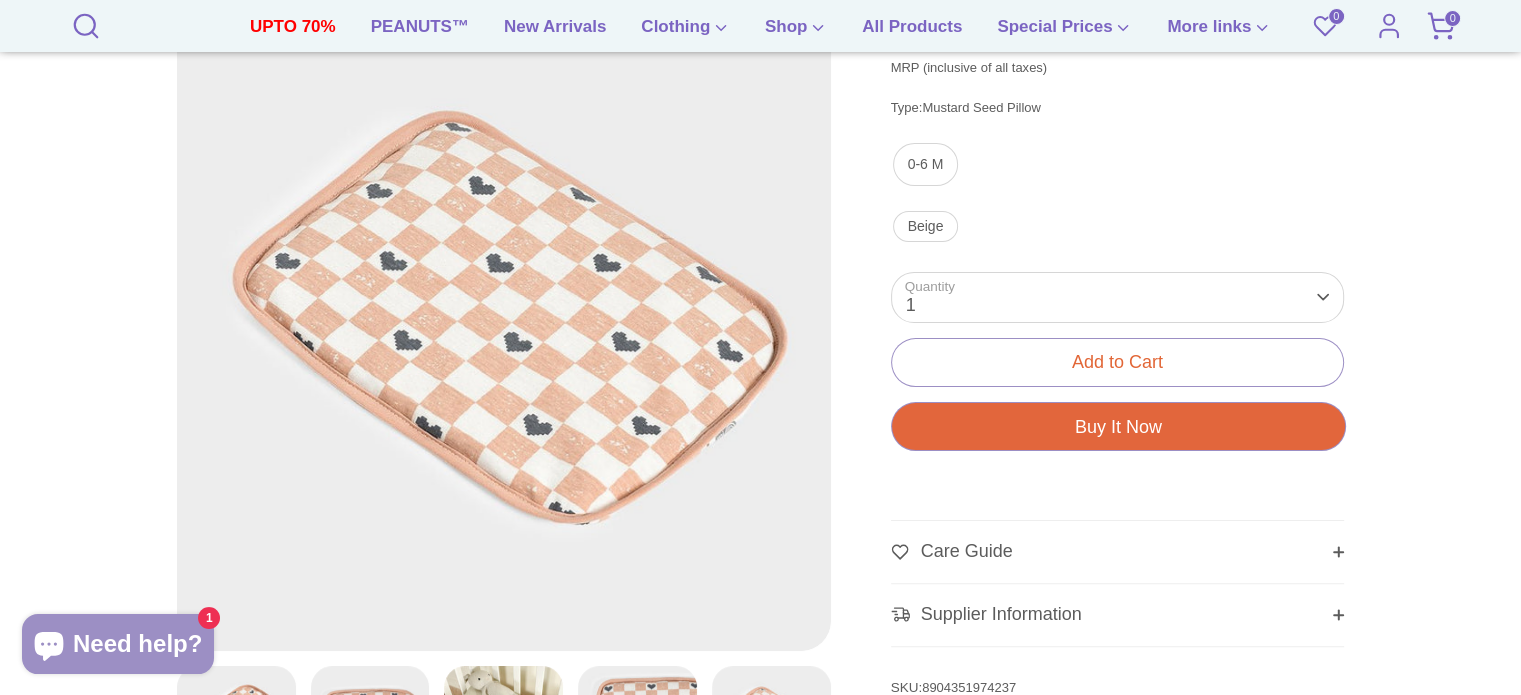 scroll, scrollTop: 281, scrollLeft: 0, axis: vertical 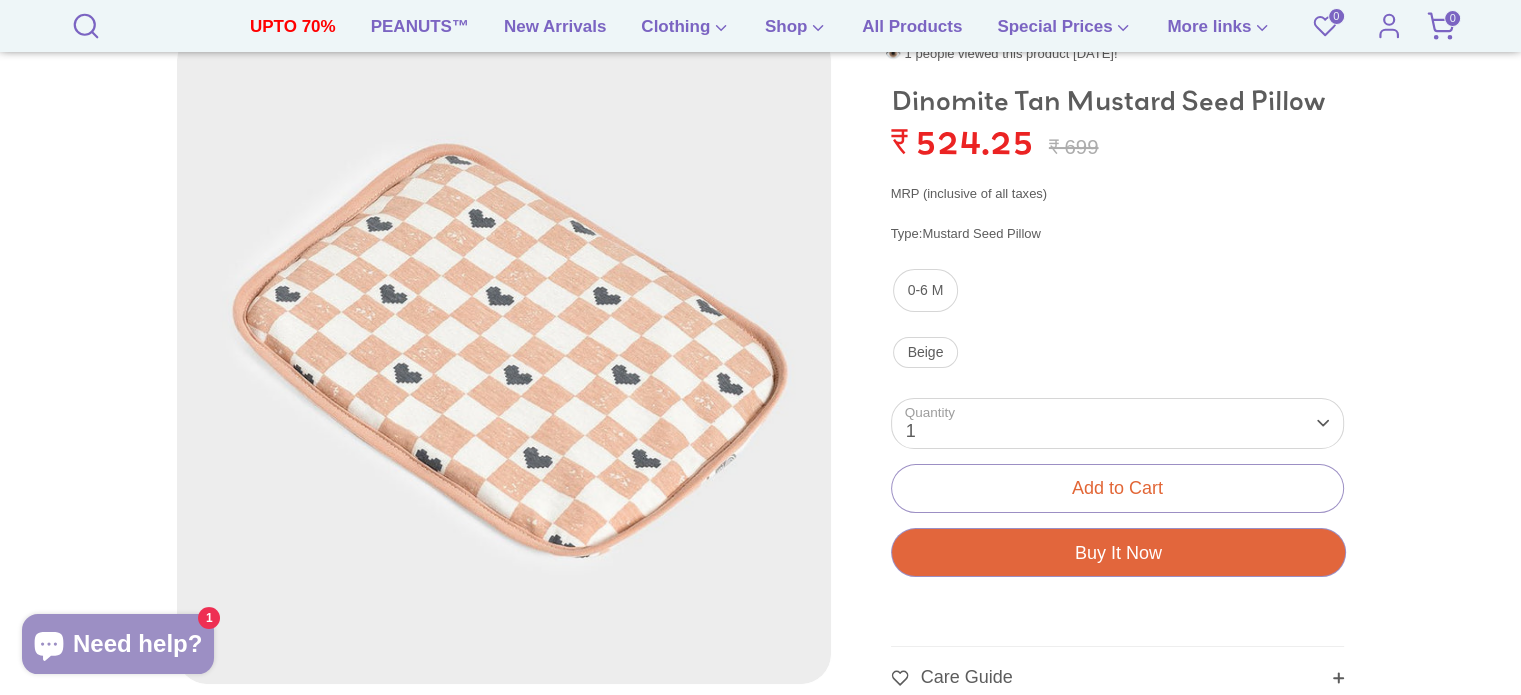 click at bounding box center [504, 357] 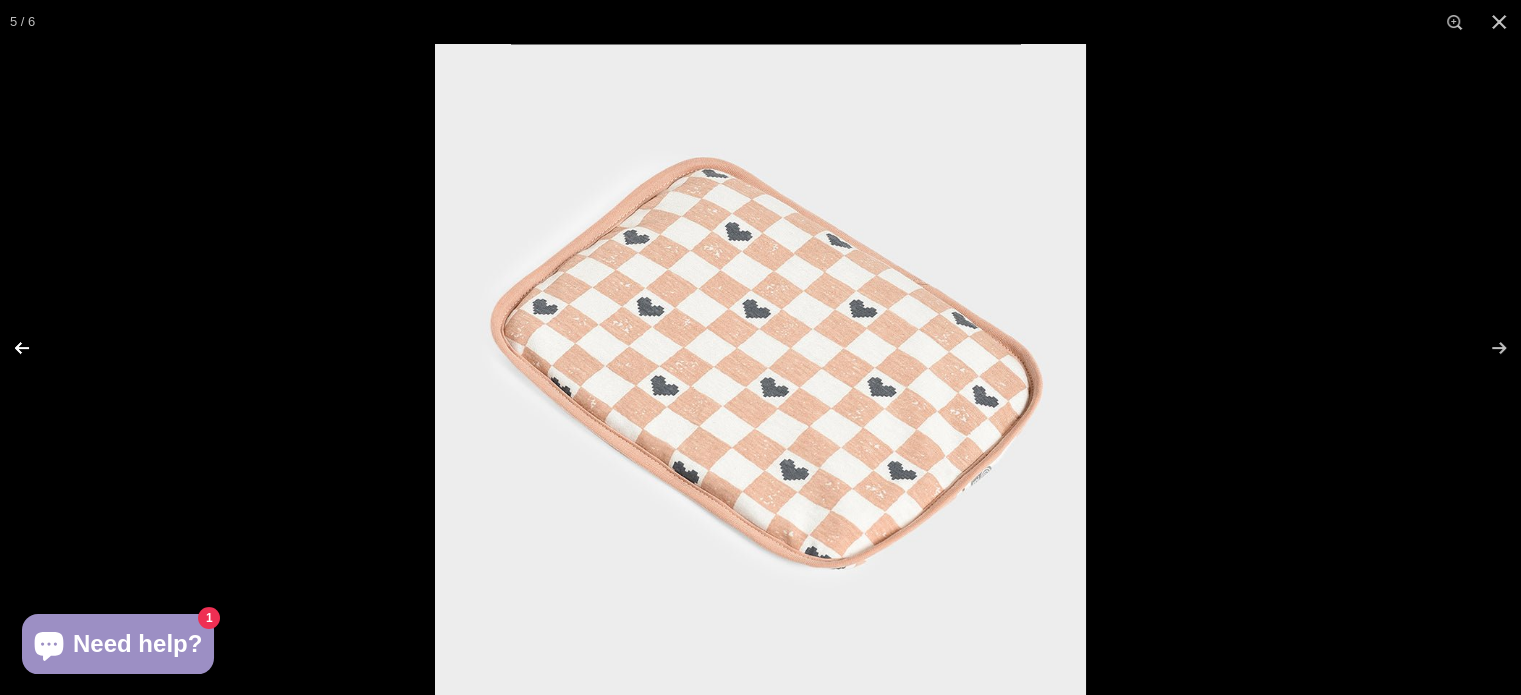 click at bounding box center [35, 348] 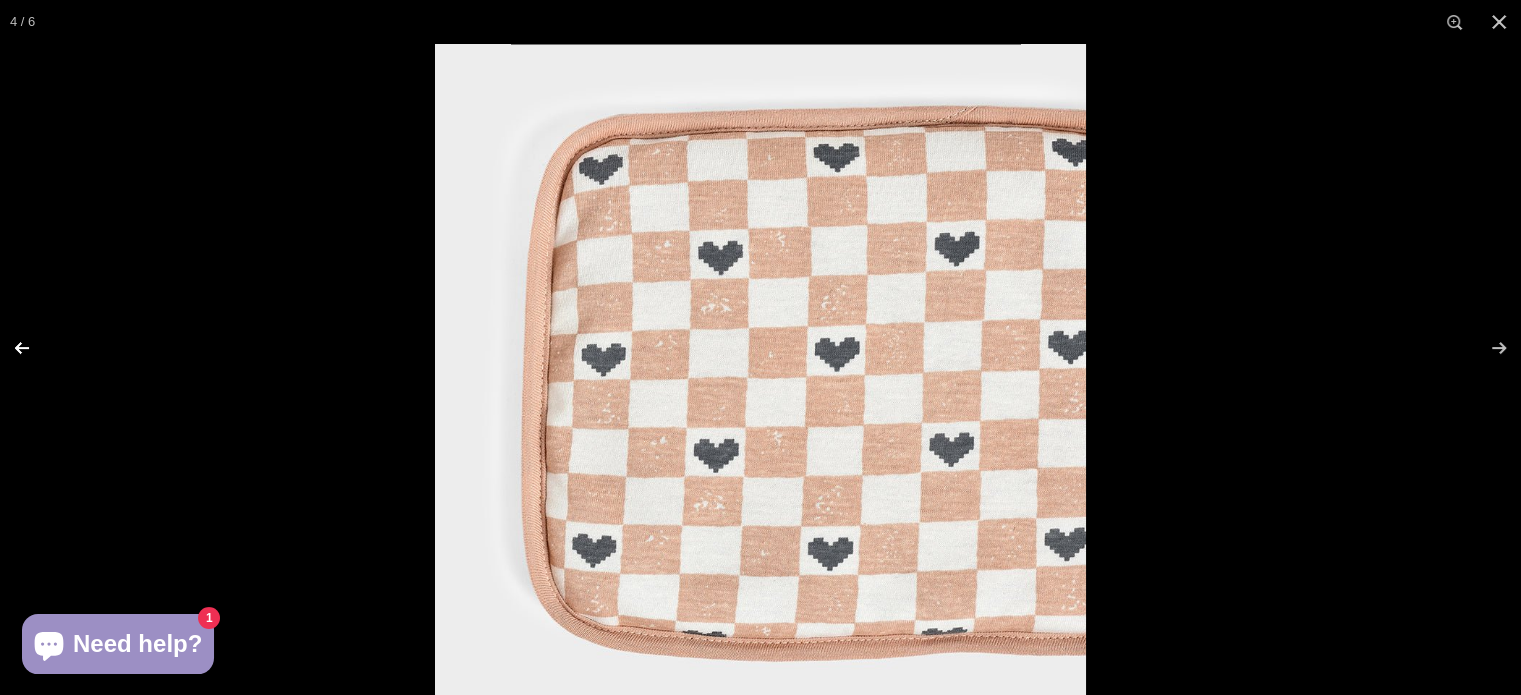 click at bounding box center (35, 348) 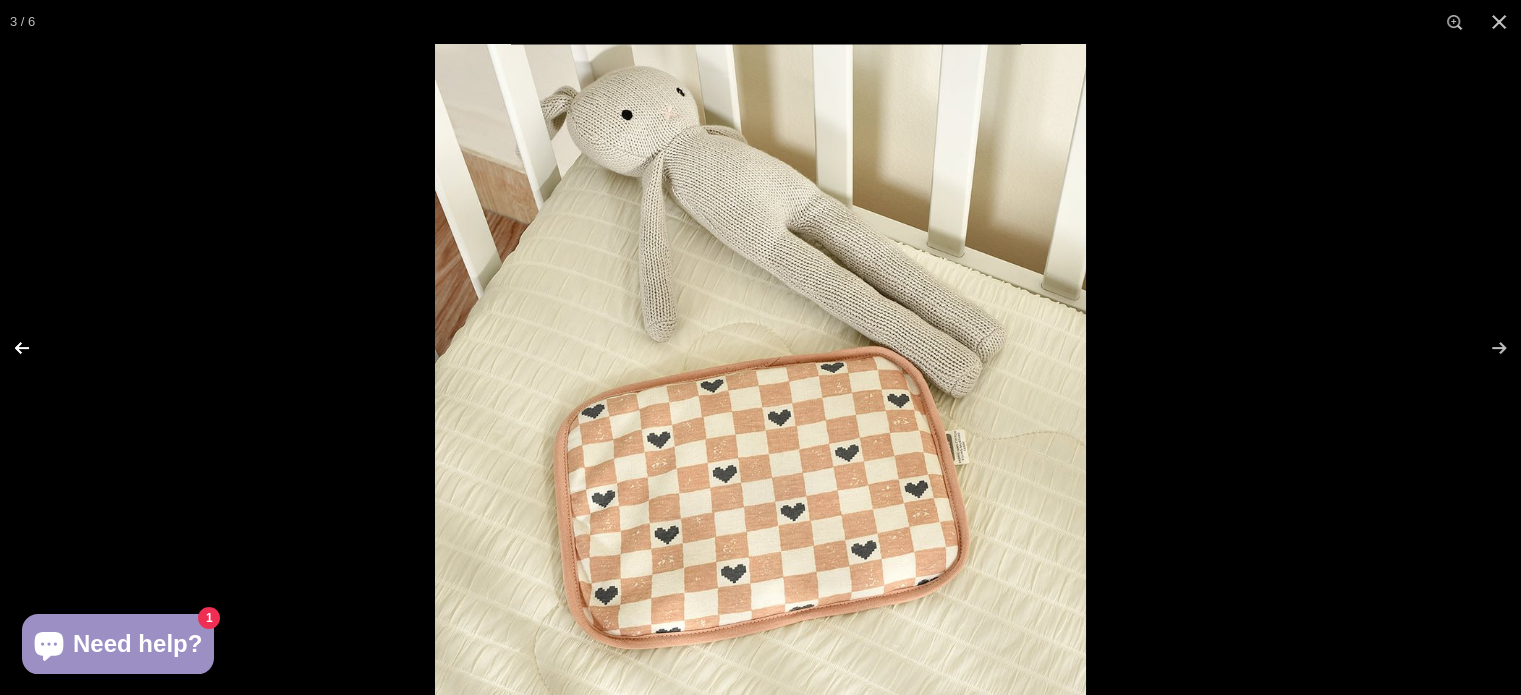click at bounding box center (35, 348) 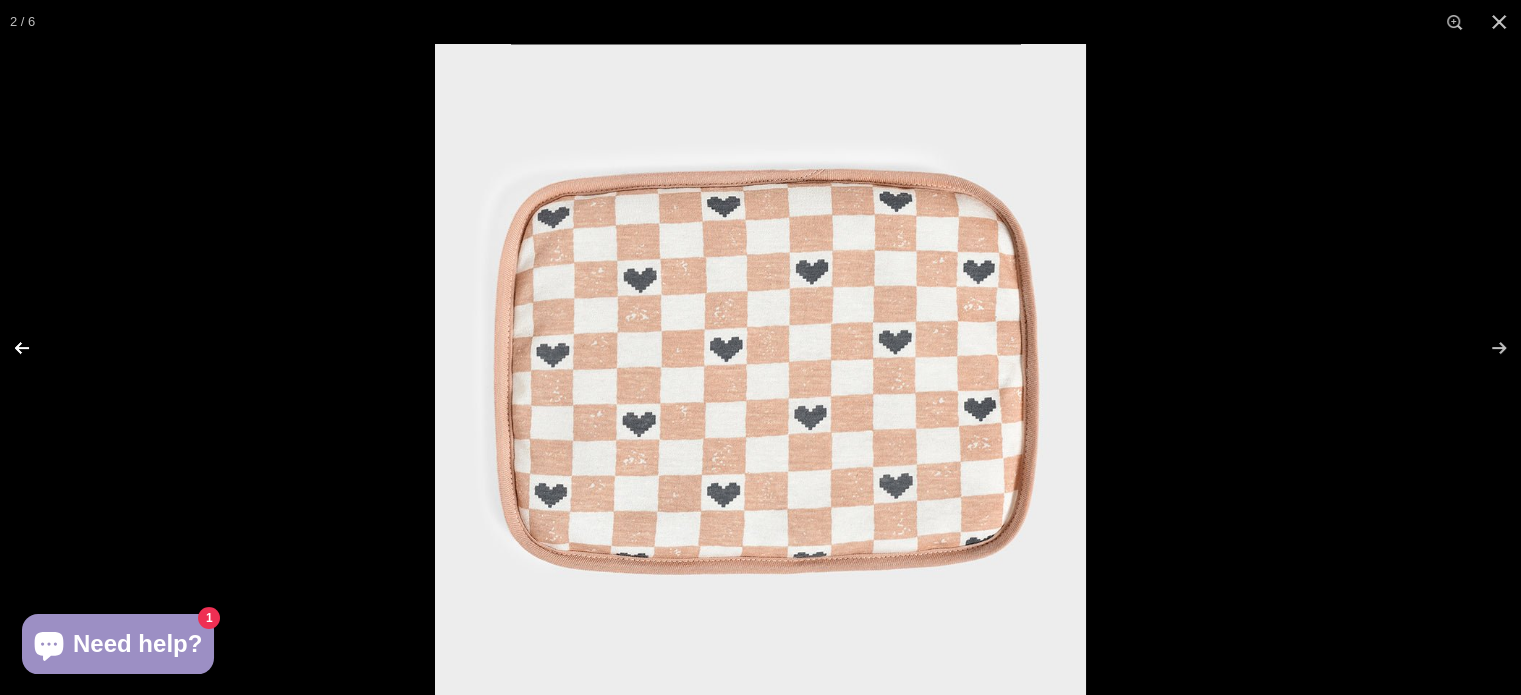 click at bounding box center (35, 348) 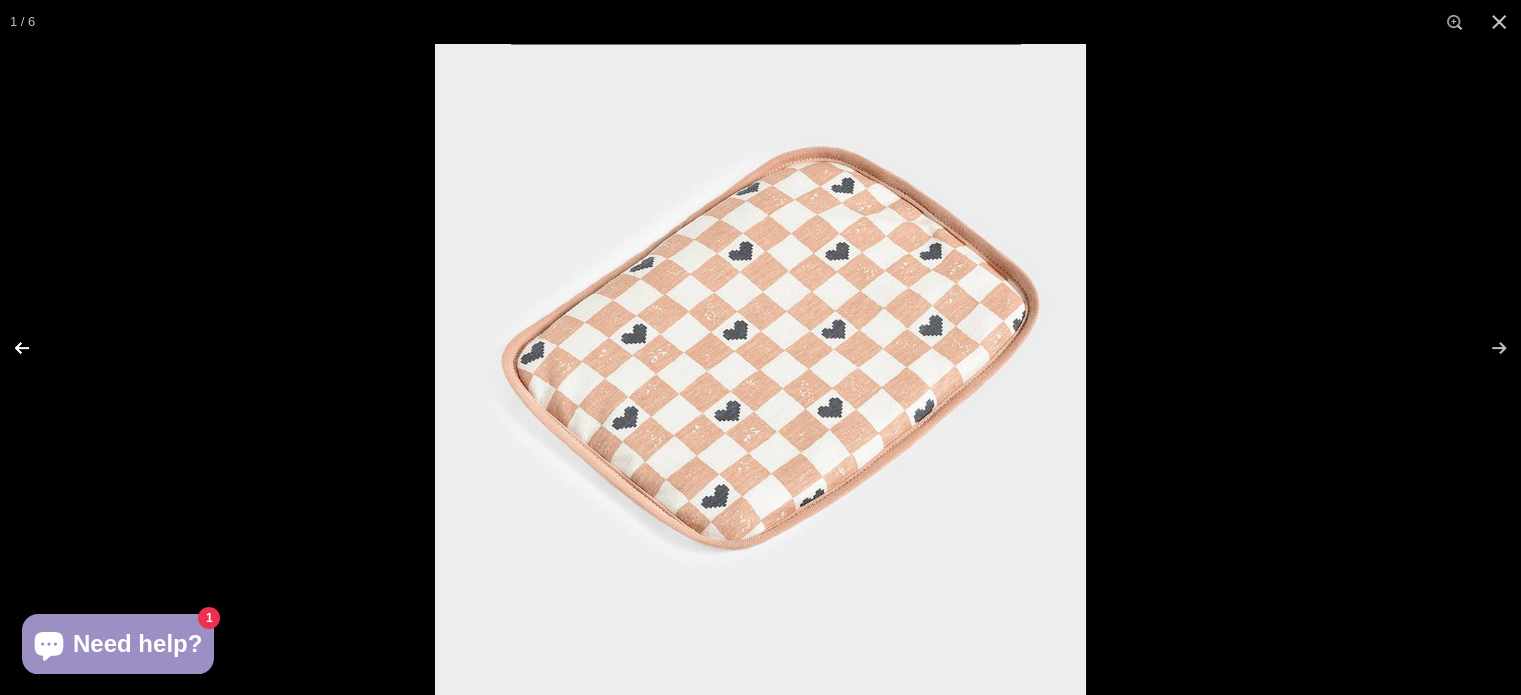 click at bounding box center (35, 348) 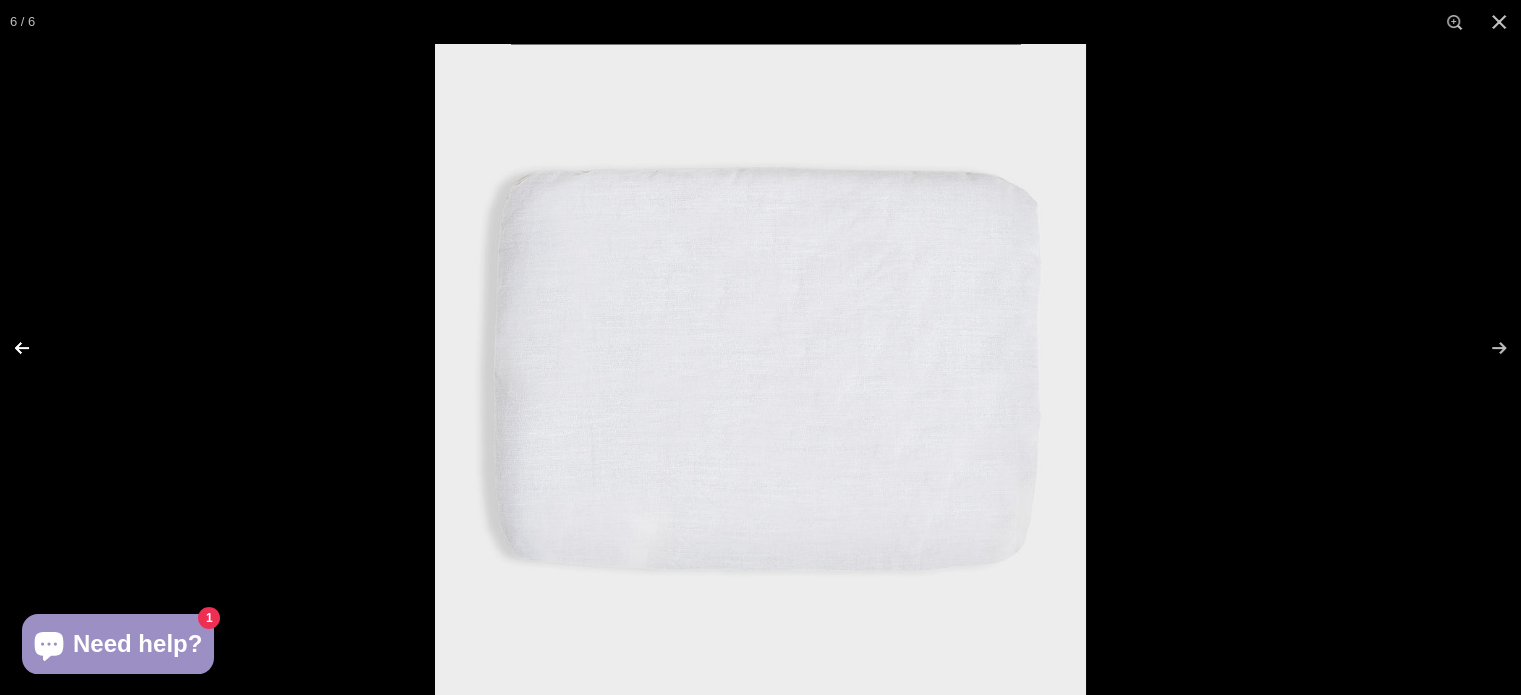 click at bounding box center [35, 348] 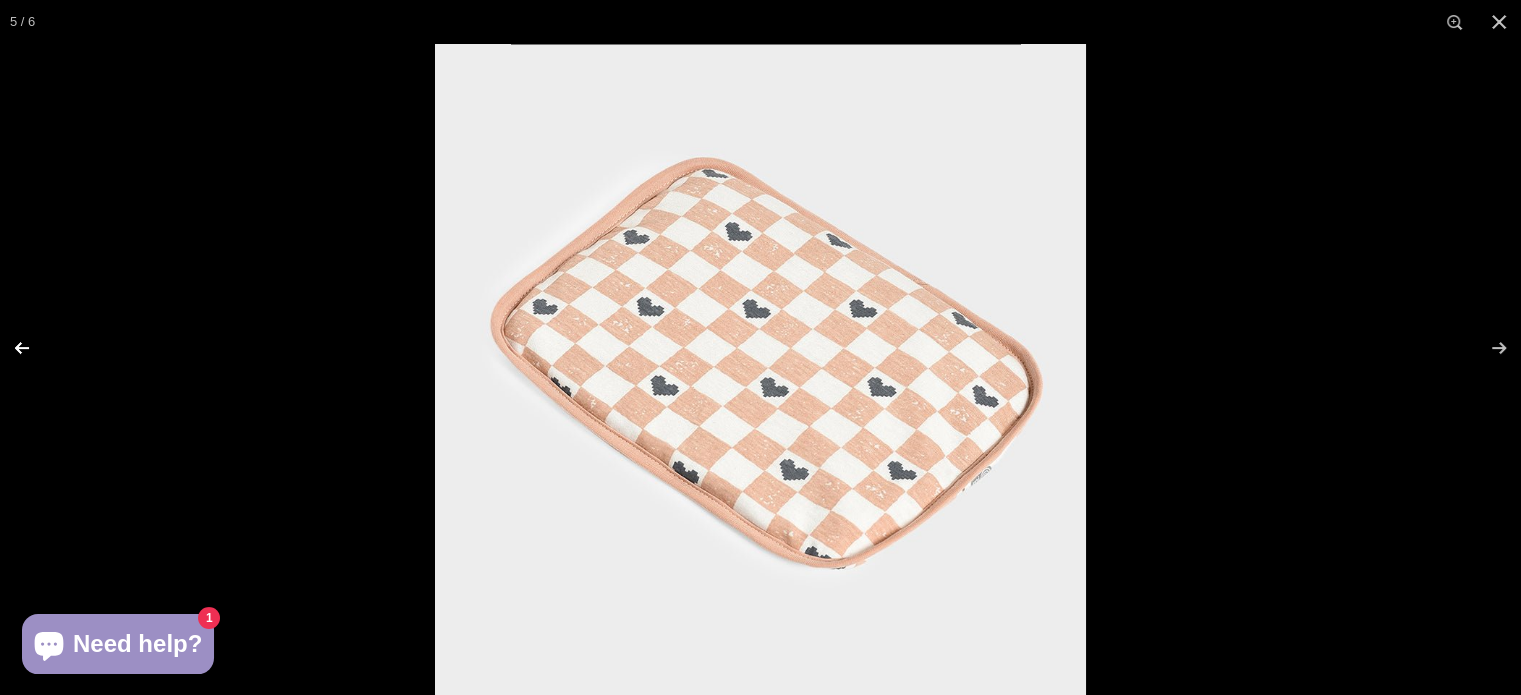 click at bounding box center [35, 348] 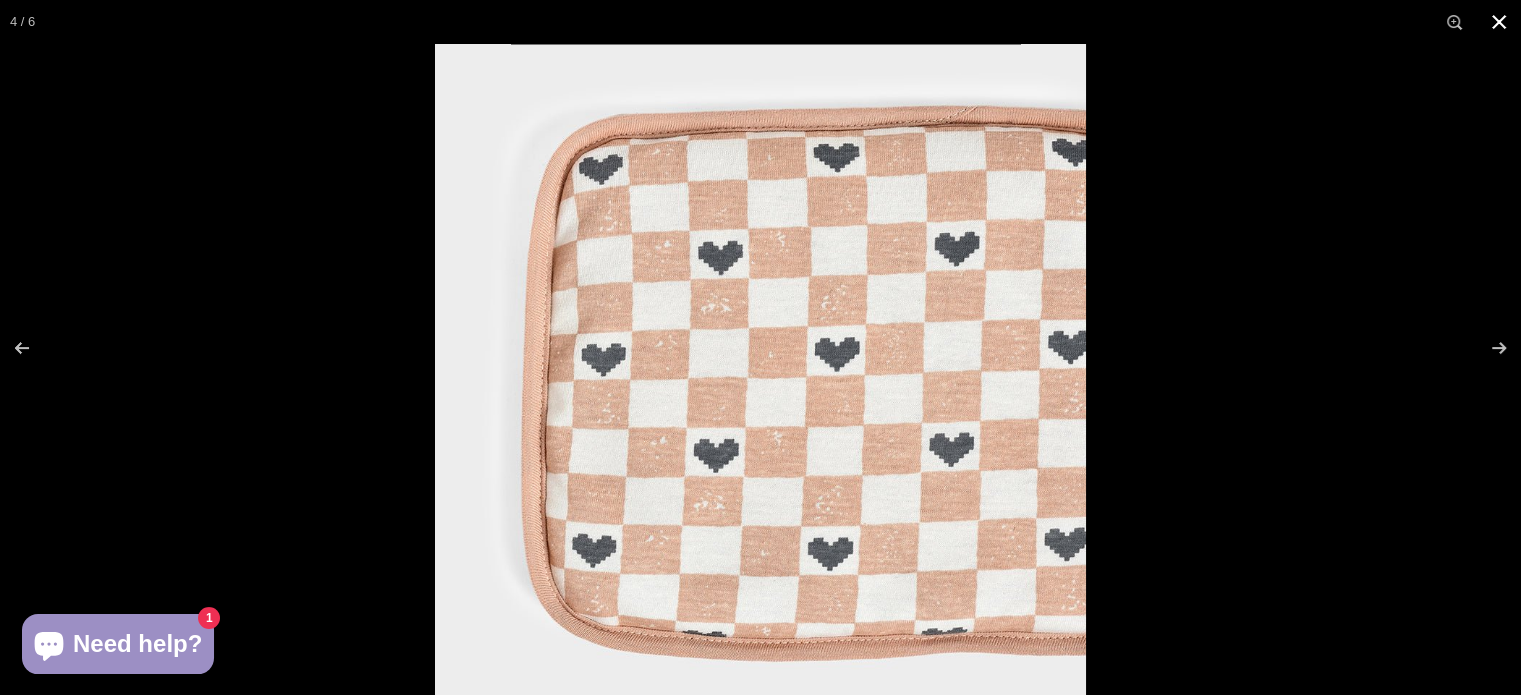 click at bounding box center [1499, 22] 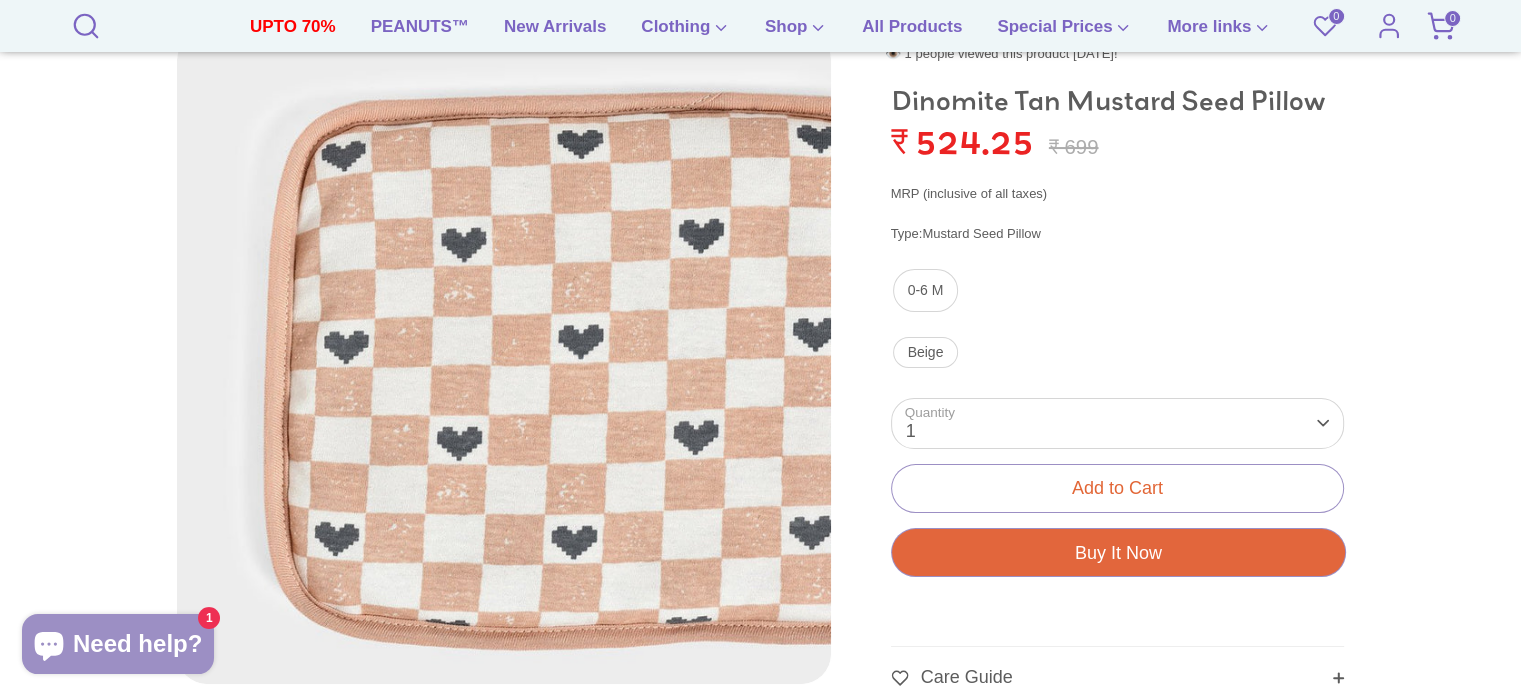 scroll, scrollTop: 0, scrollLeft: 0, axis: both 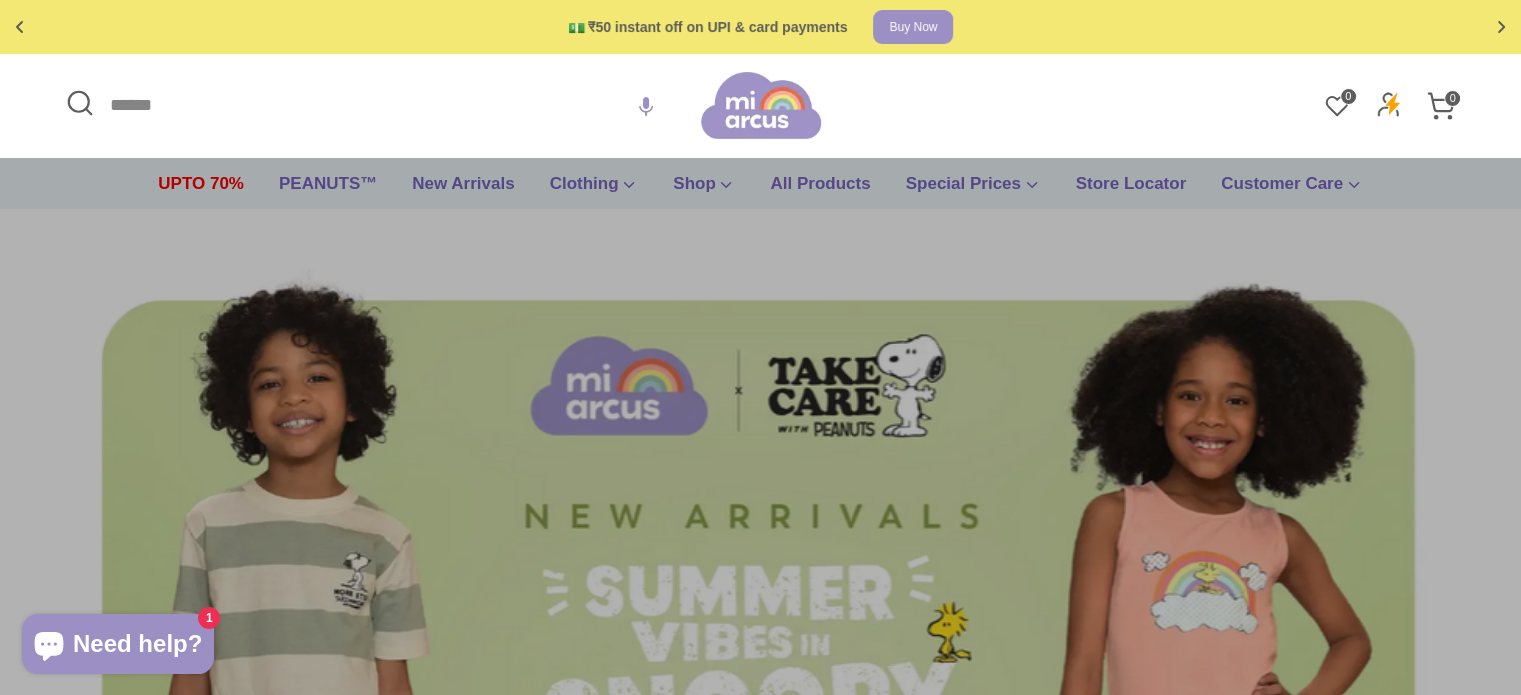 click on "Search" at bounding box center [380, 105] 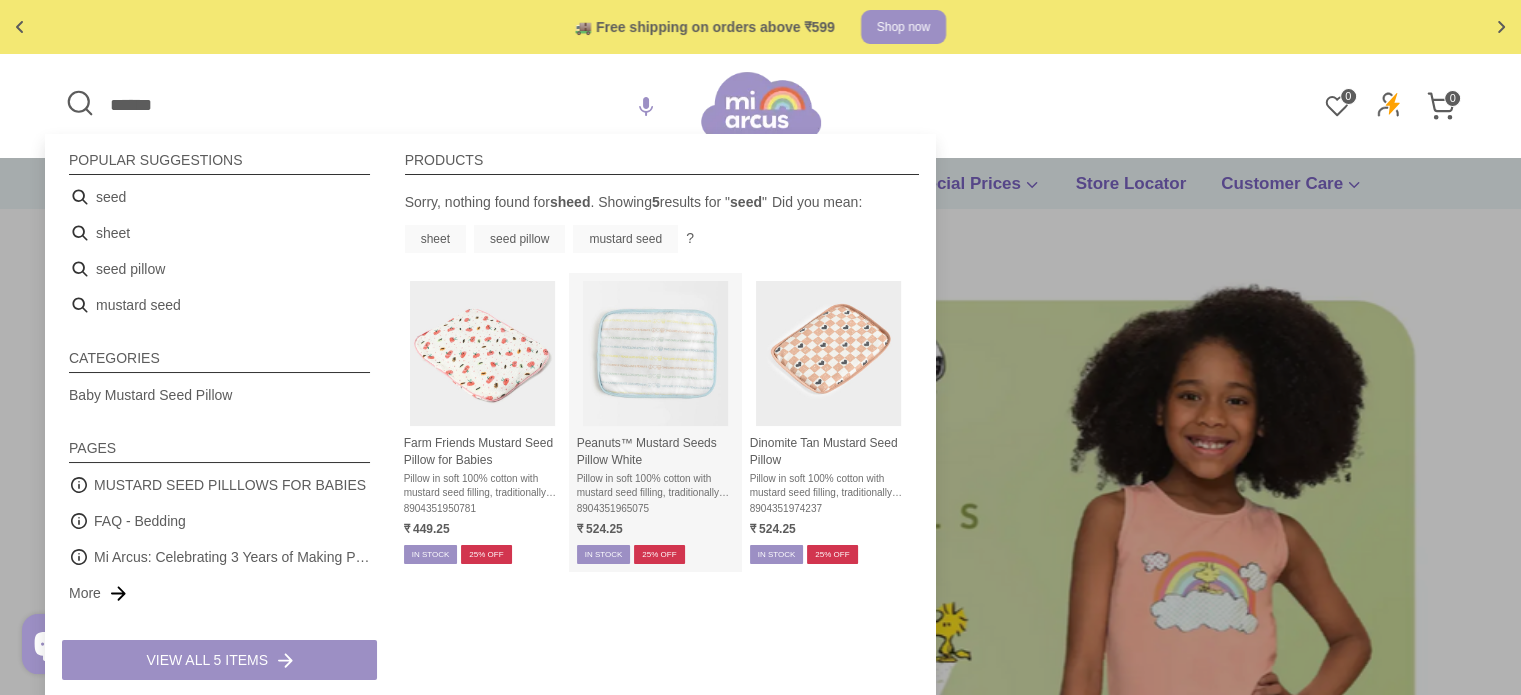 type on "*****" 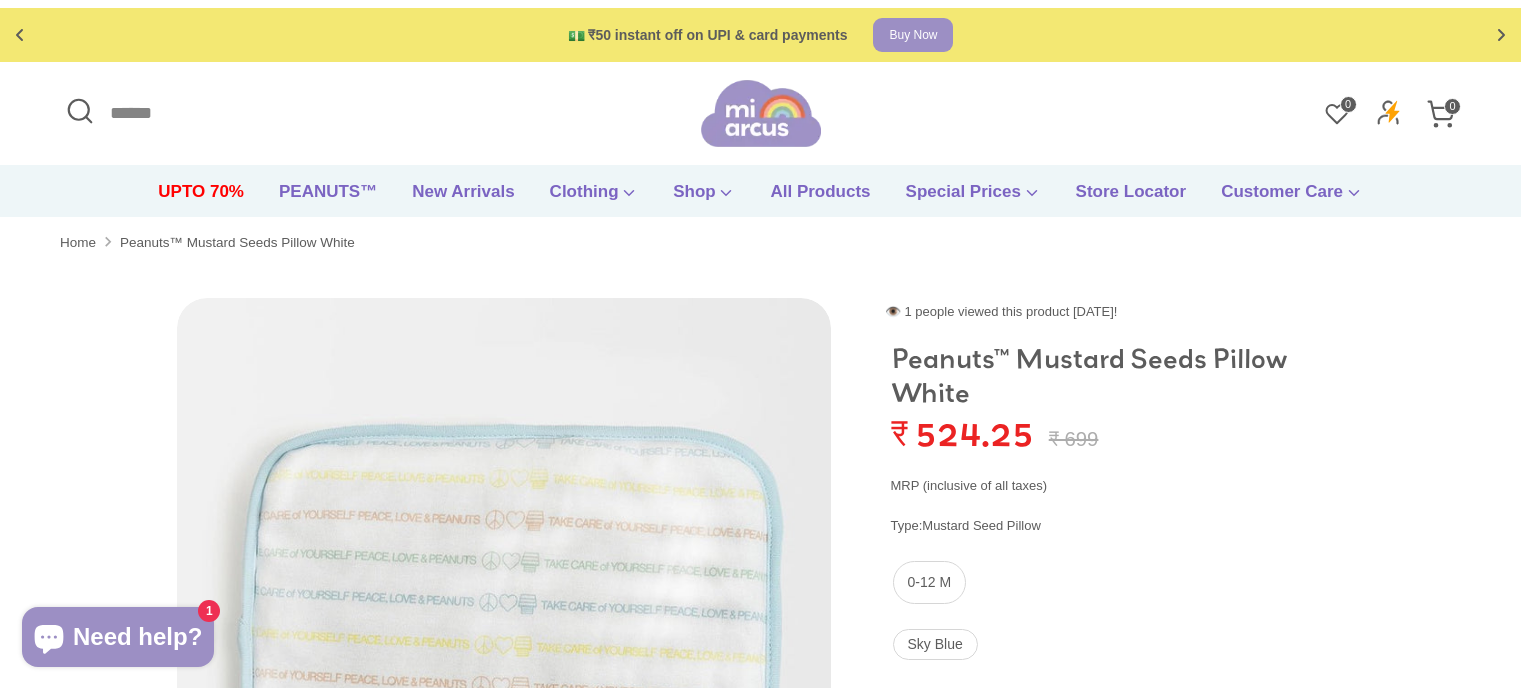 scroll, scrollTop: 0, scrollLeft: 0, axis: both 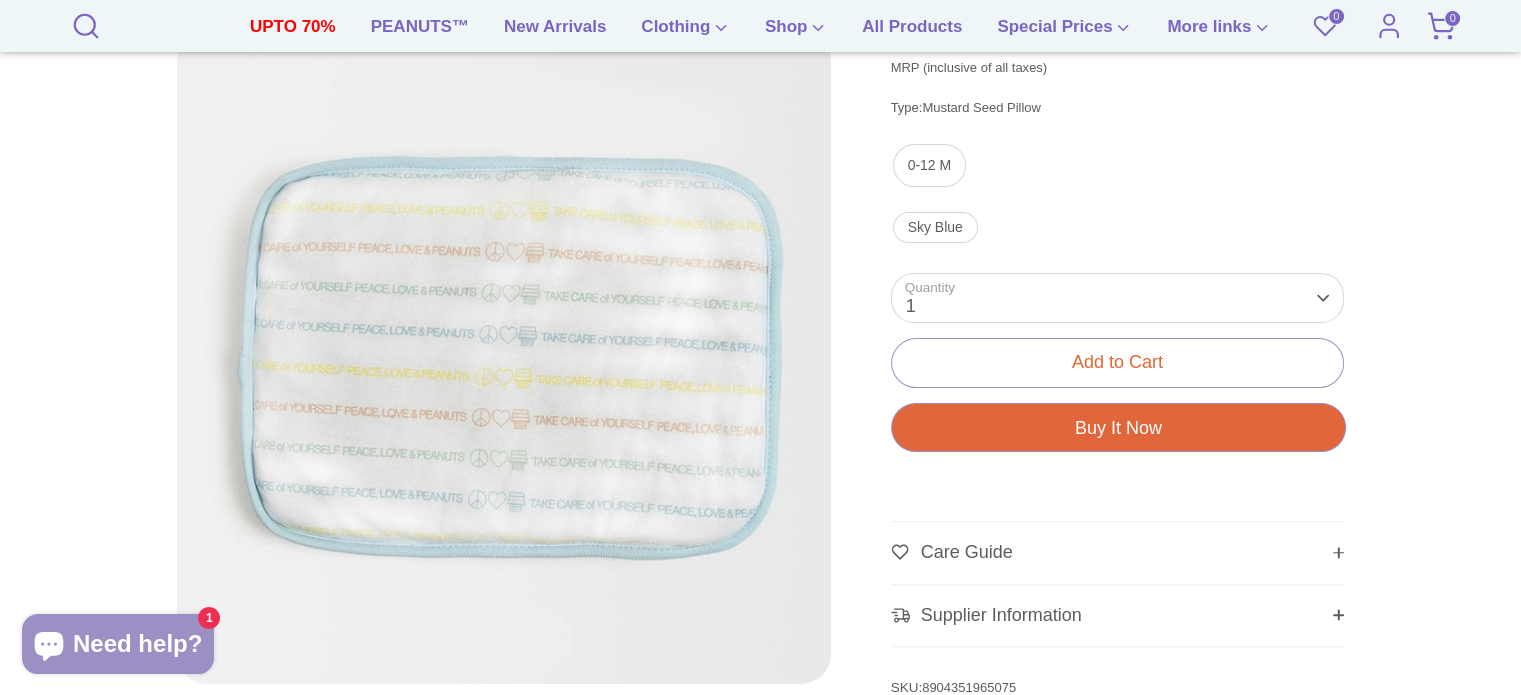 drag, startPoint x: 1526, startPoint y: 53, endPoint x: 1535, endPoint y: 149, distance: 96.42095 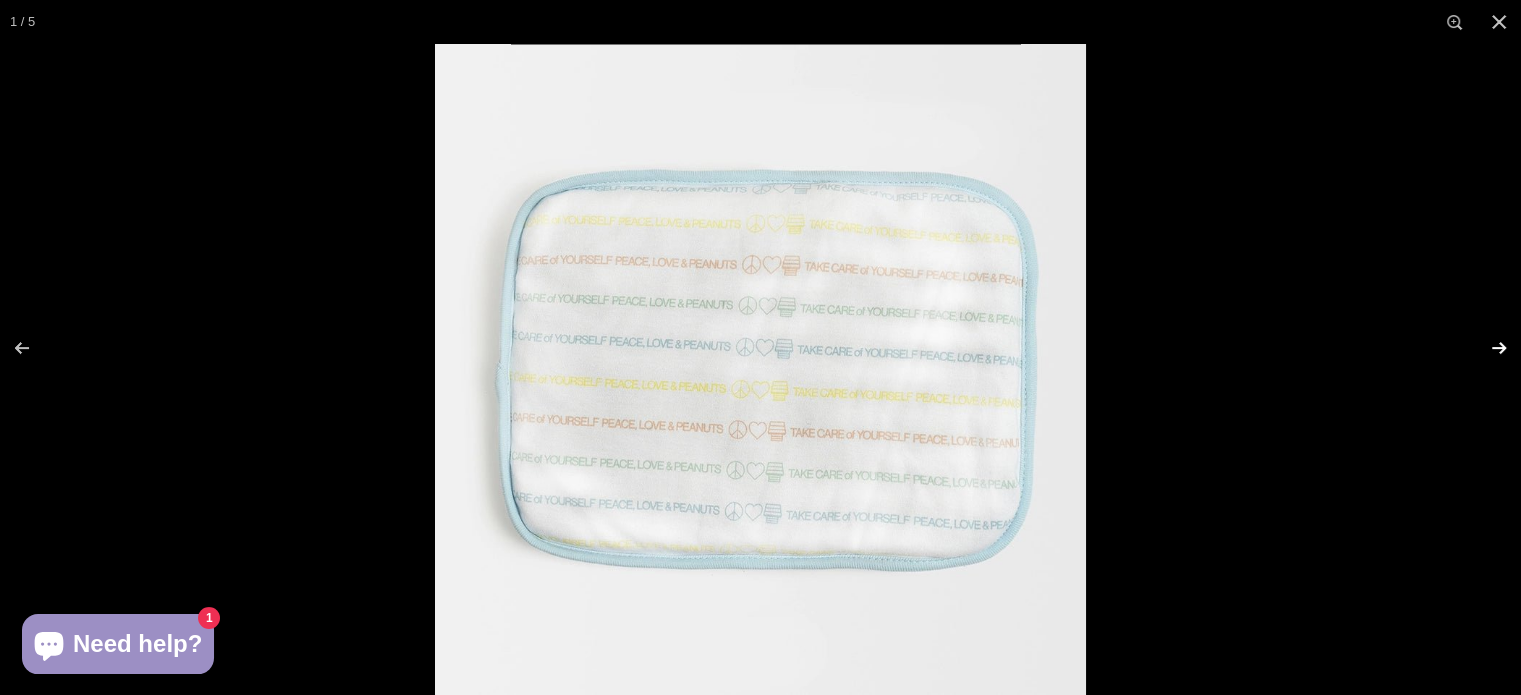 click at bounding box center (1486, 348) 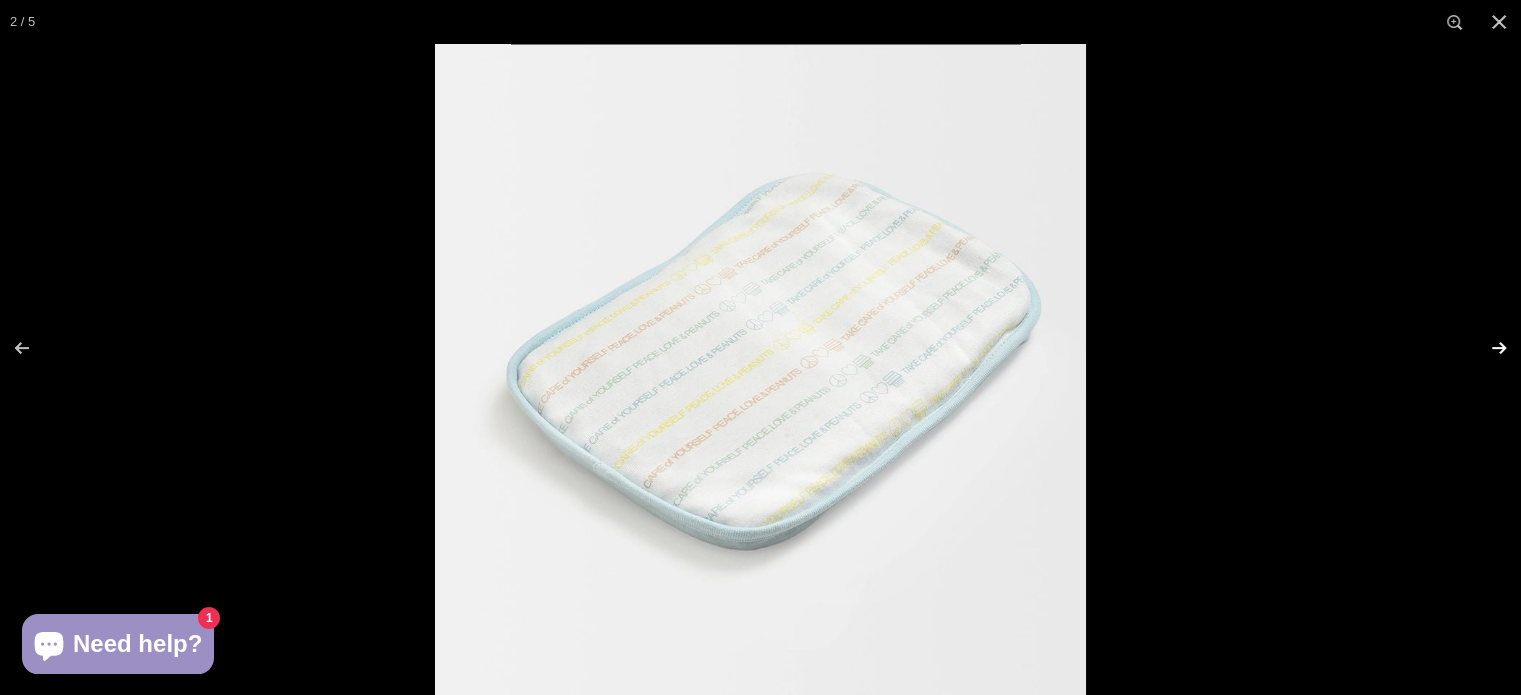 click at bounding box center (1486, 348) 